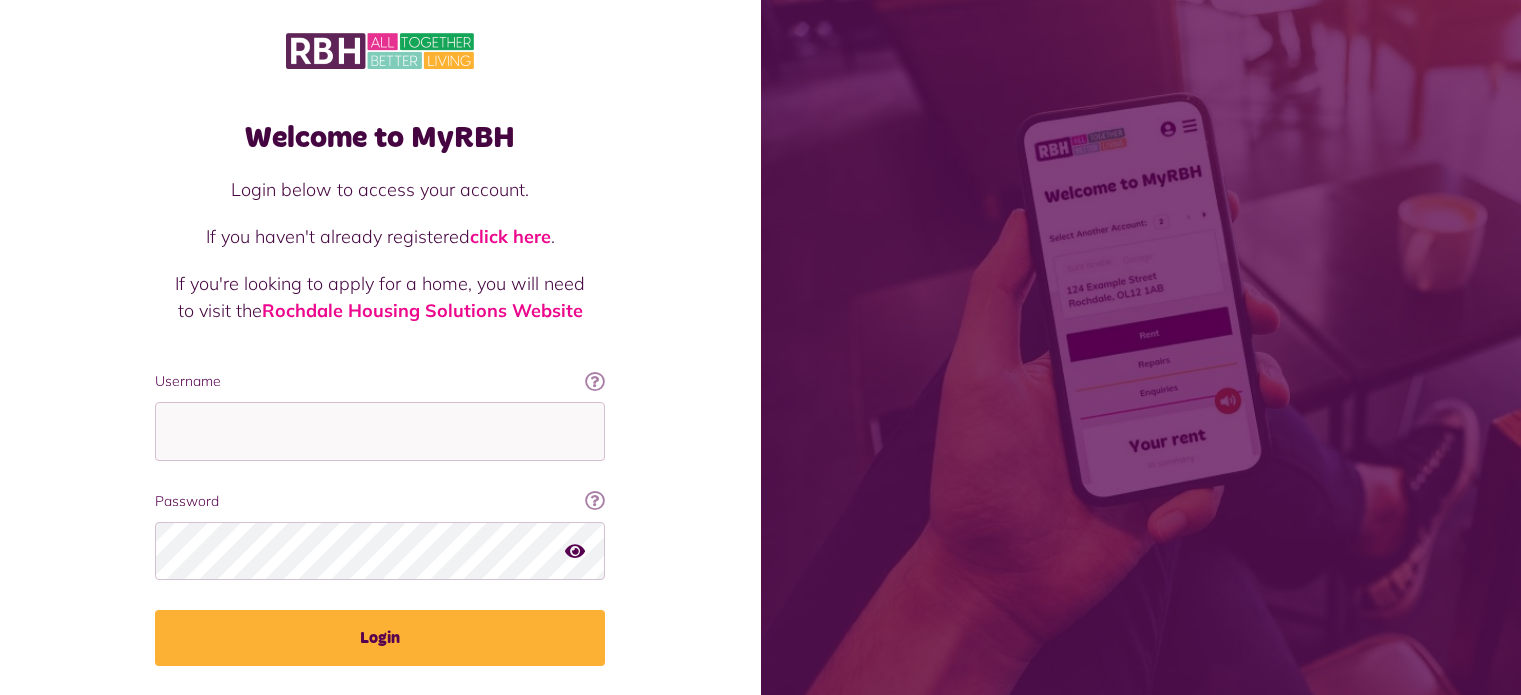 scroll, scrollTop: 72, scrollLeft: 0, axis: vertical 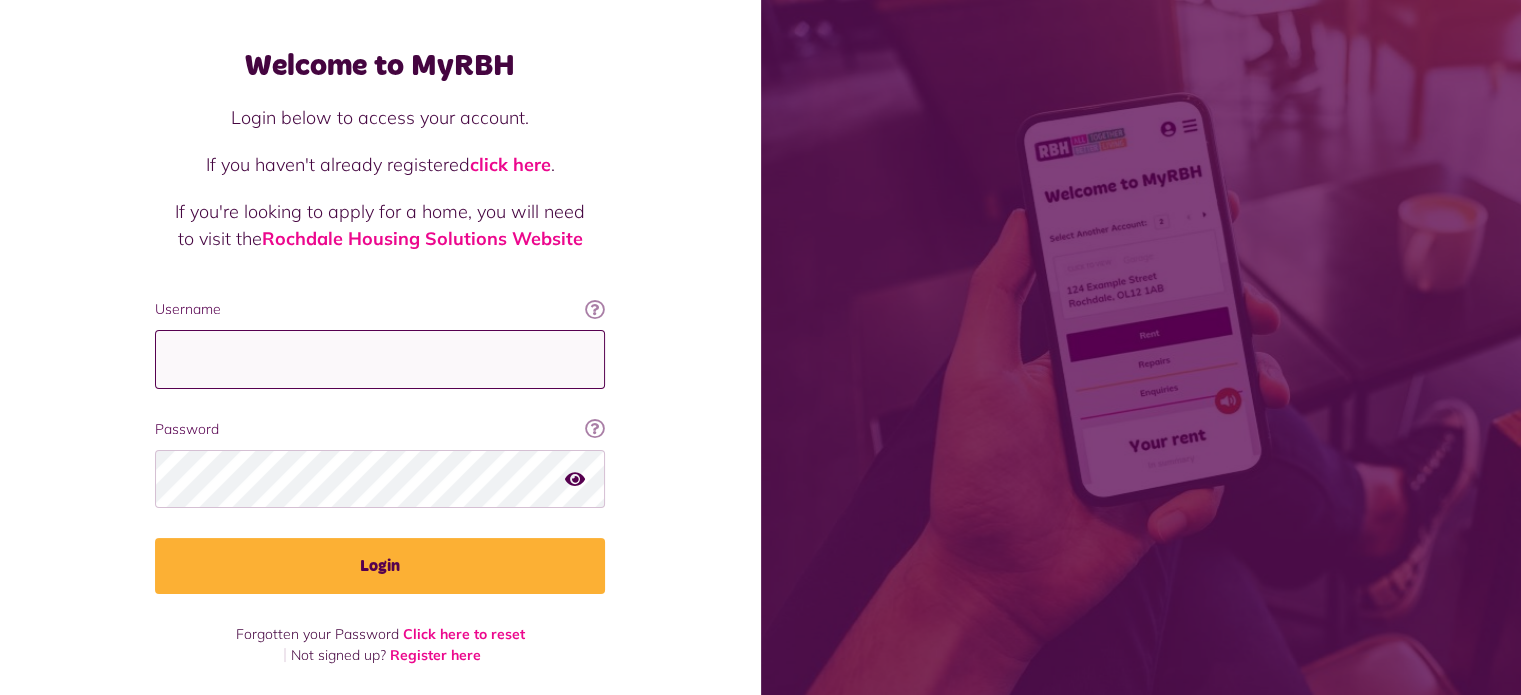 click on "Username" at bounding box center (380, 359) 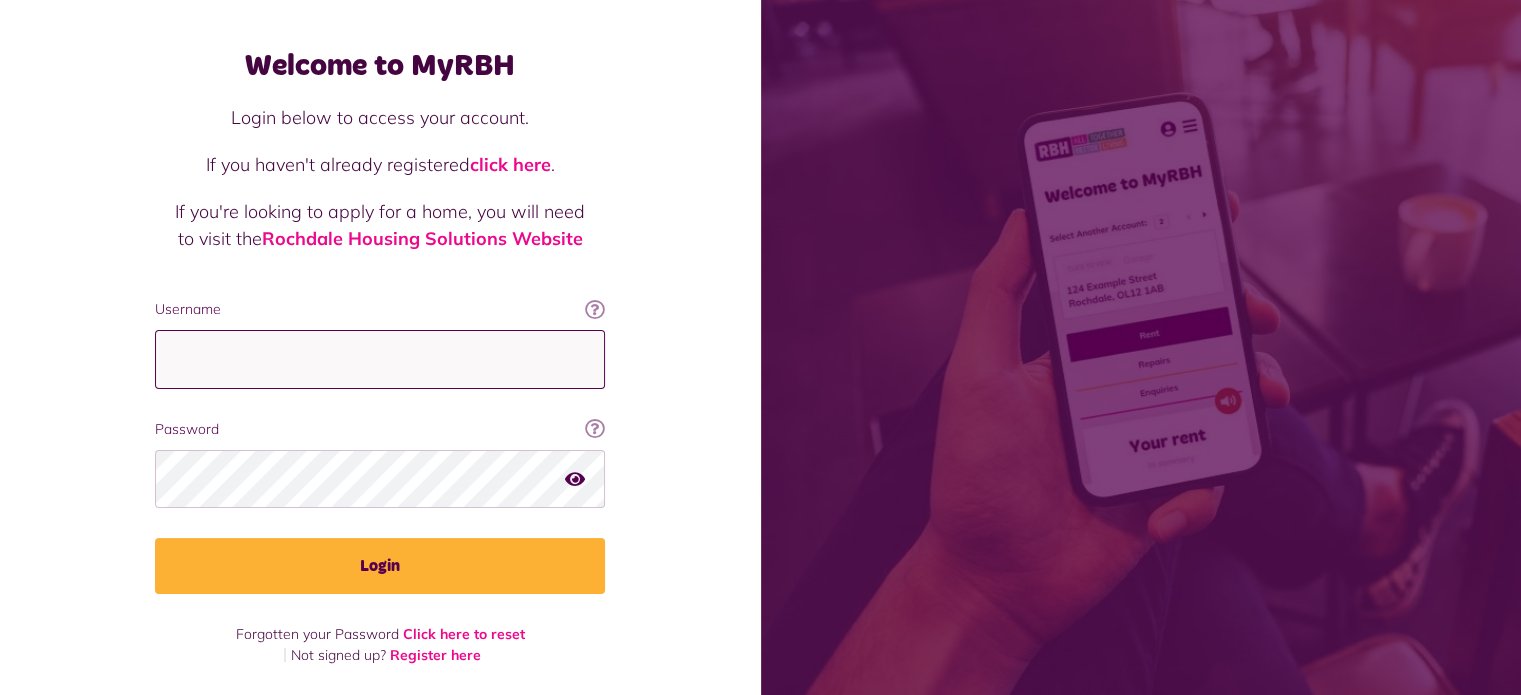 type on "**********" 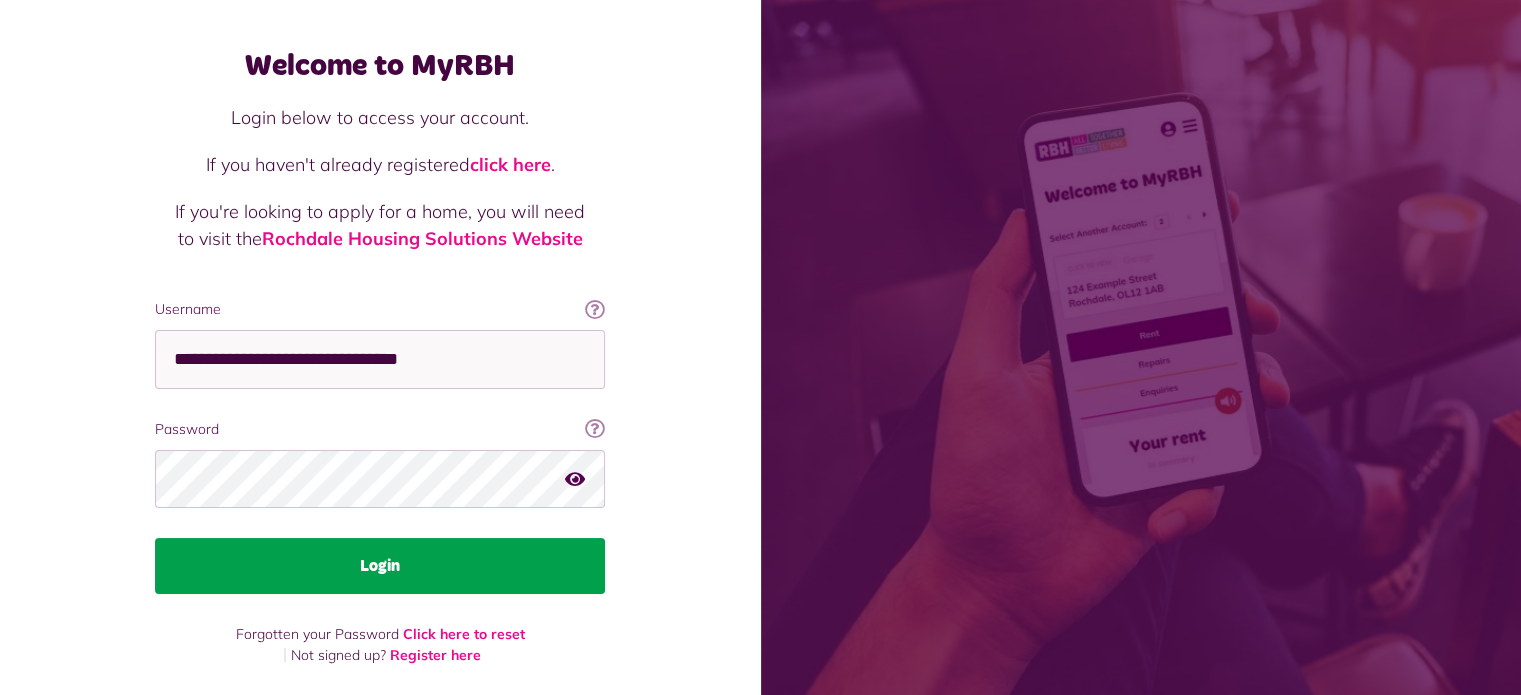 click on "Login" at bounding box center (380, 566) 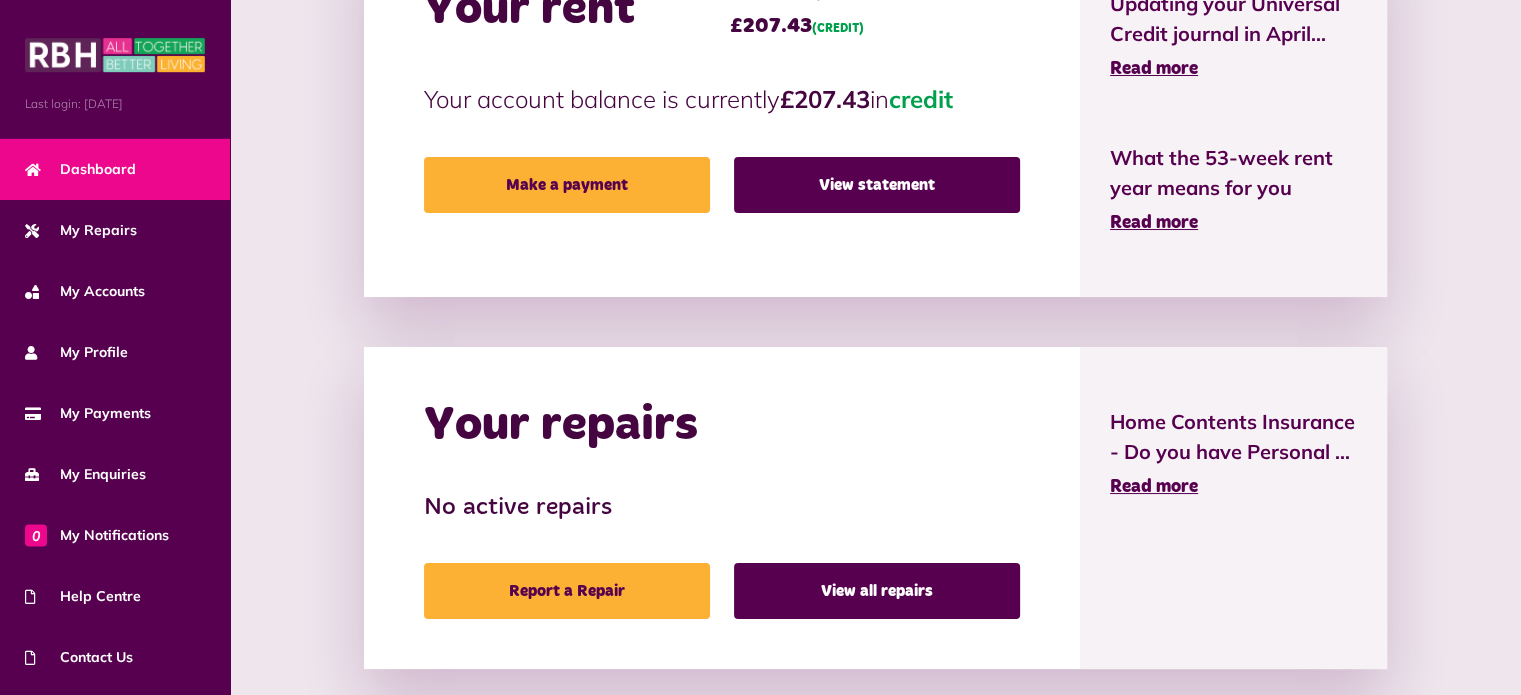 scroll, scrollTop: 570, scrollLeft: 0, axis: vertical 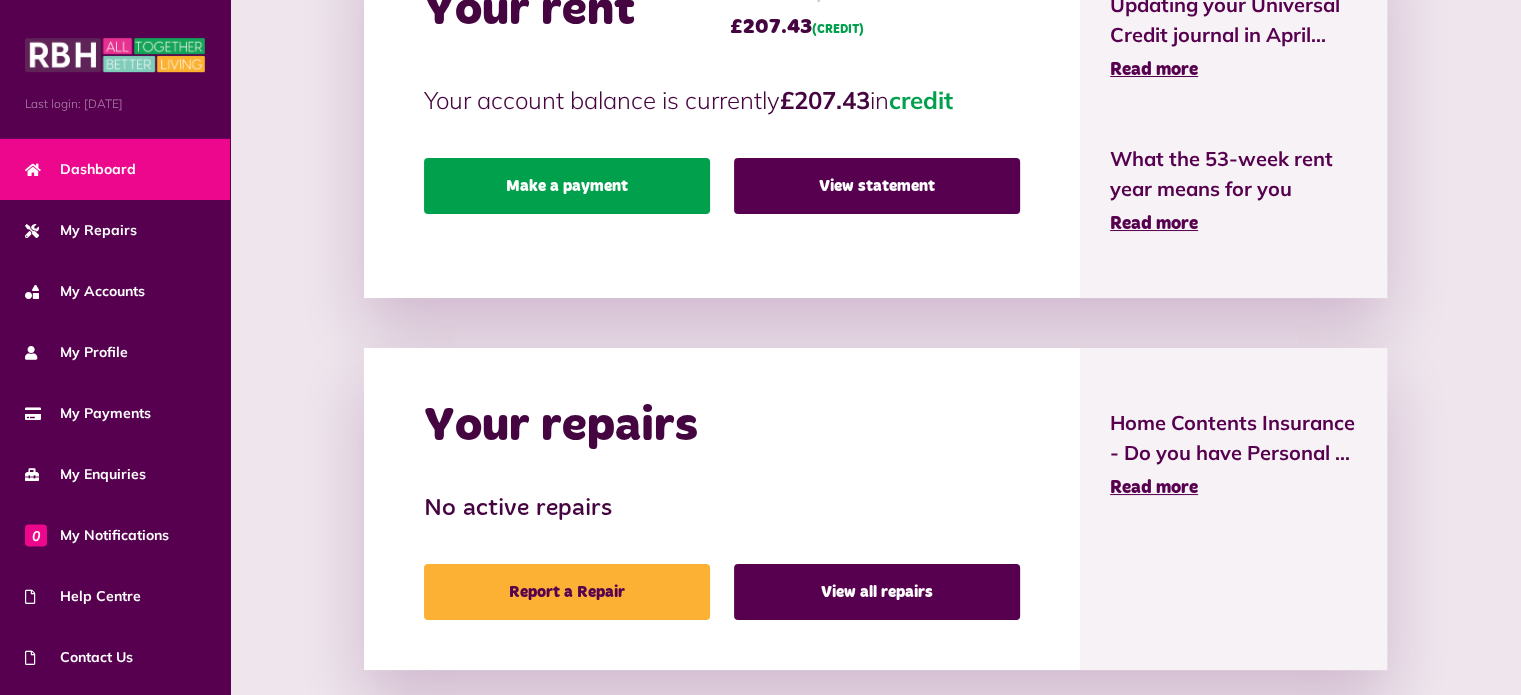 click on "Make a payment" at bounding box center (567, 186) 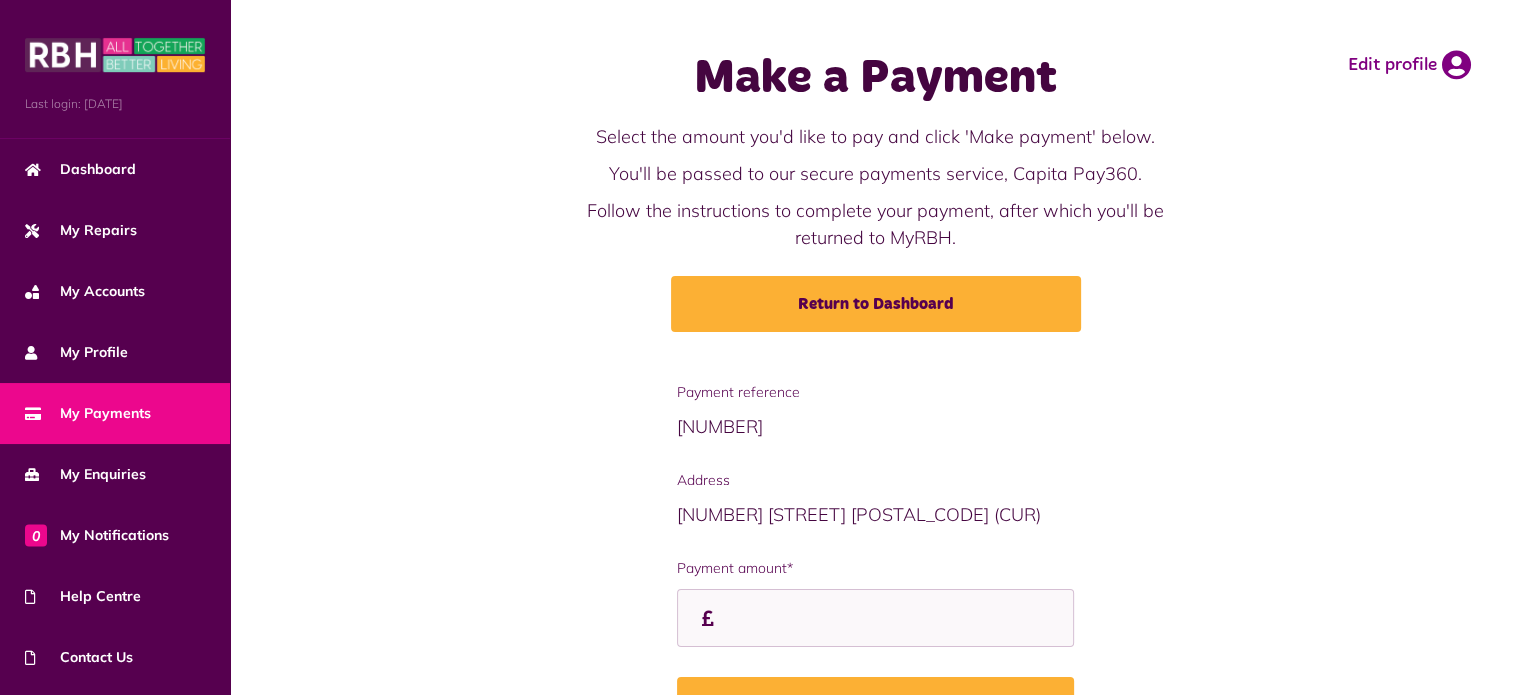 scroll, scrollTop: 128, scrollLeft: 0, axis: vertical 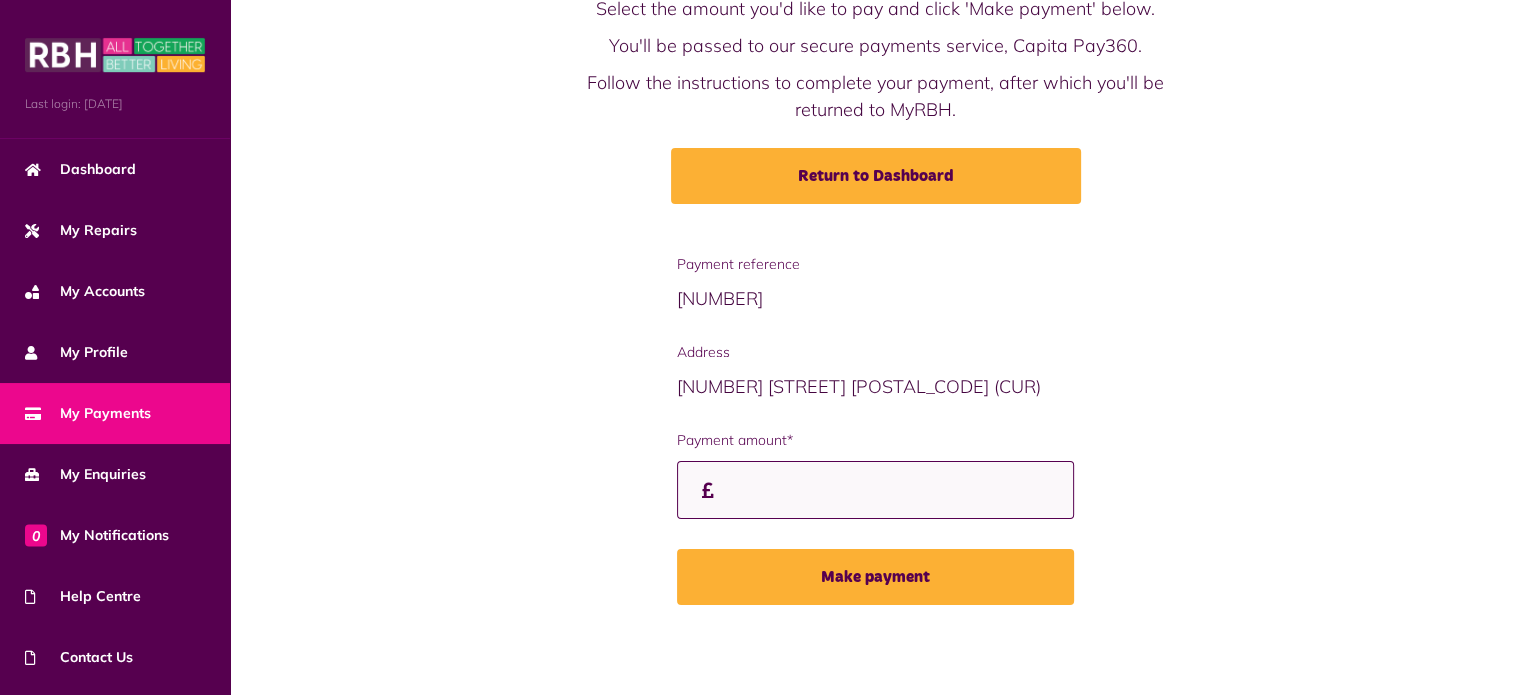 click on "Payment amount*" at bounding box center (875, 490) 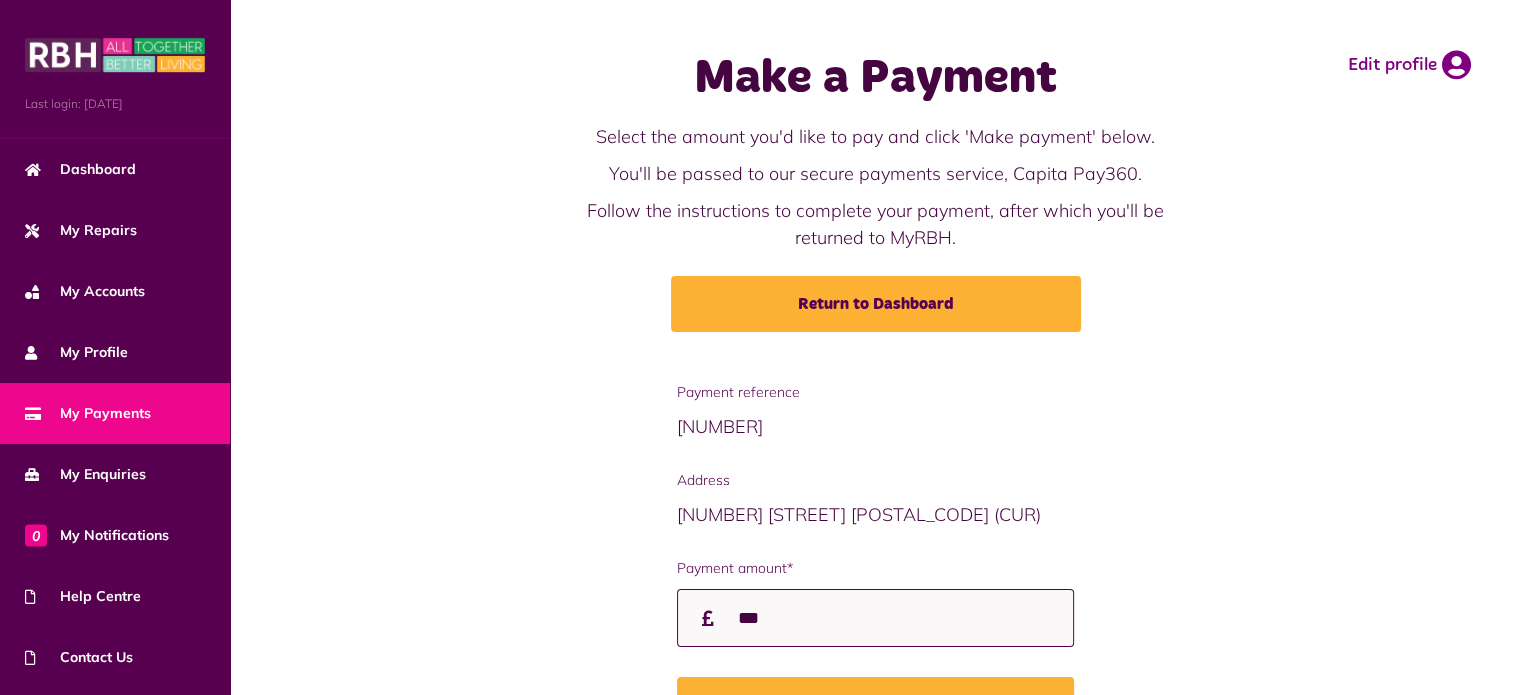 scroll, scrollTop: 128, scrollLeft: 0, axis: vertical 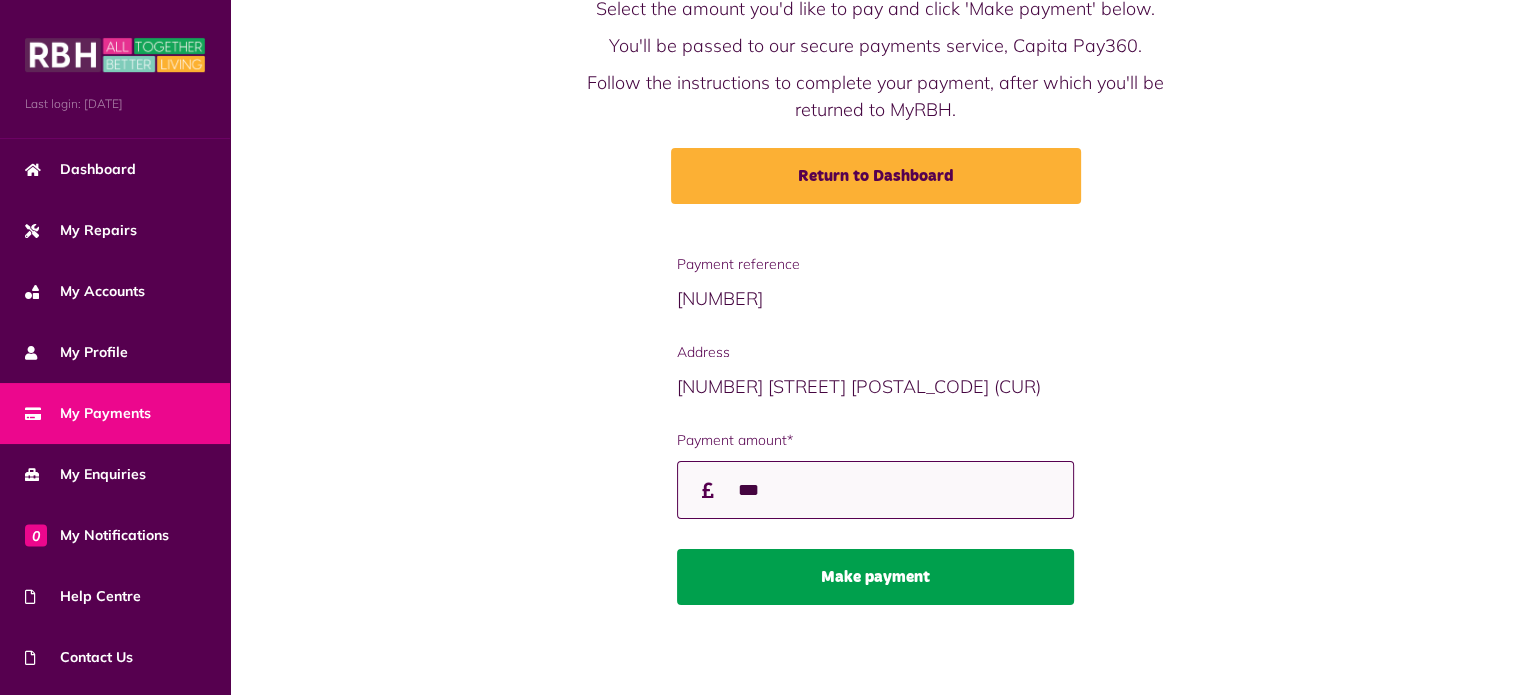 type on "***" 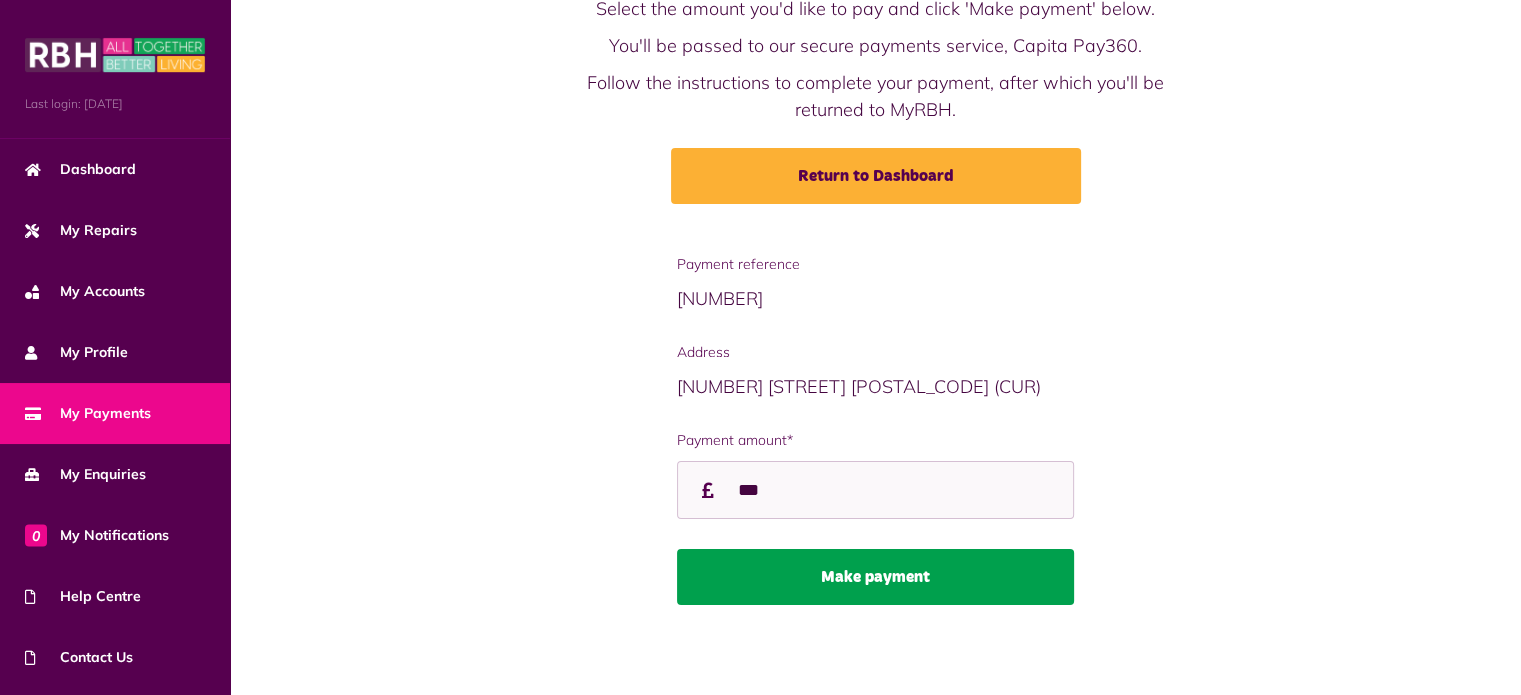 click on "Make payment" at bounding box center [875, 577] 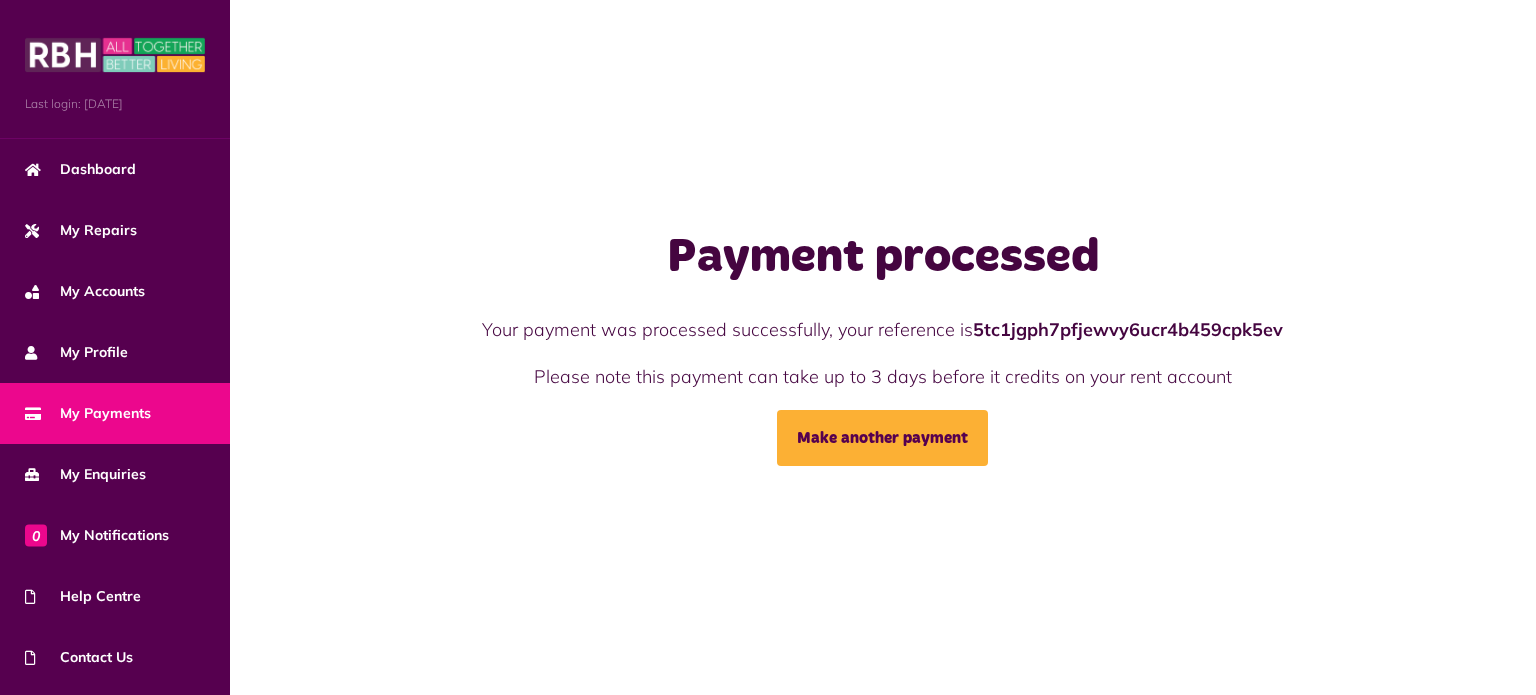 scroll, scrollTop: 0, scrollLeft: 0, axis: both 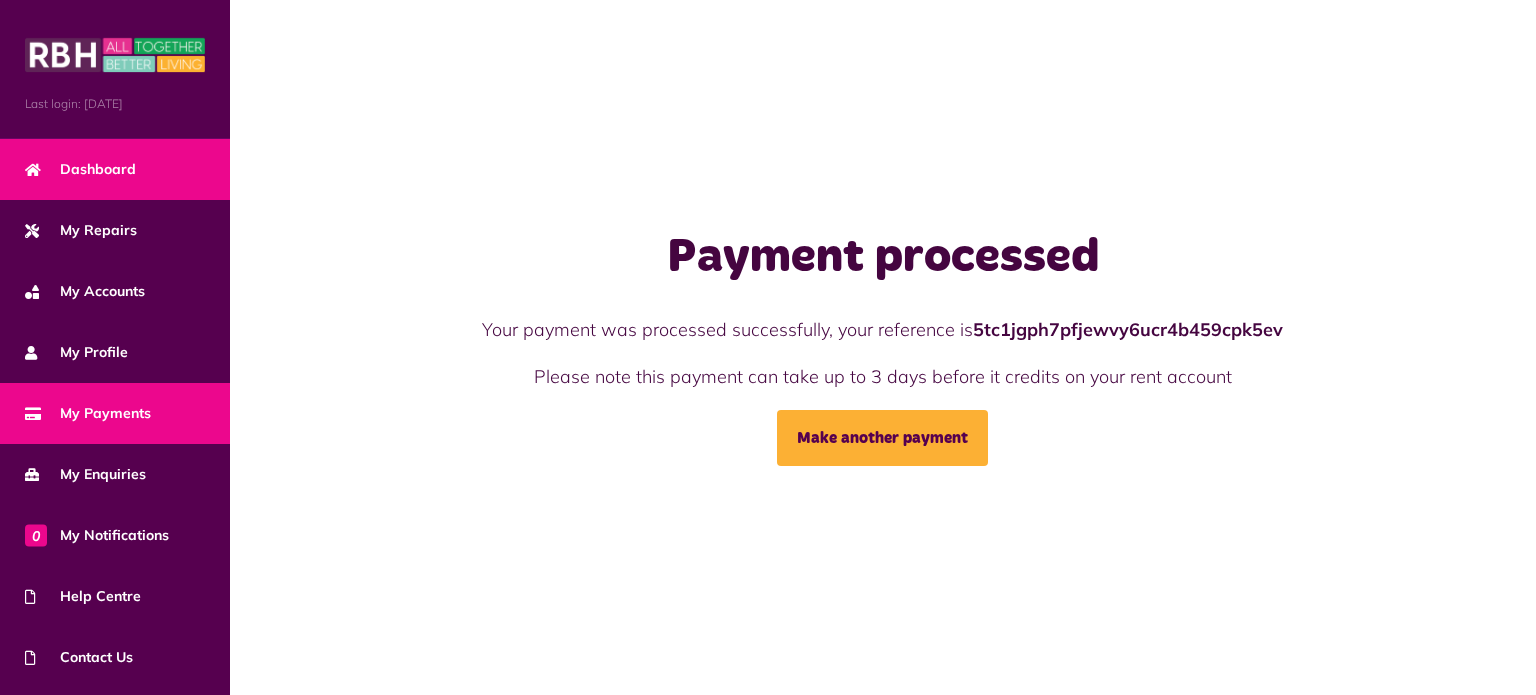 click on "Dashboard" at bounding box center [80, 169] 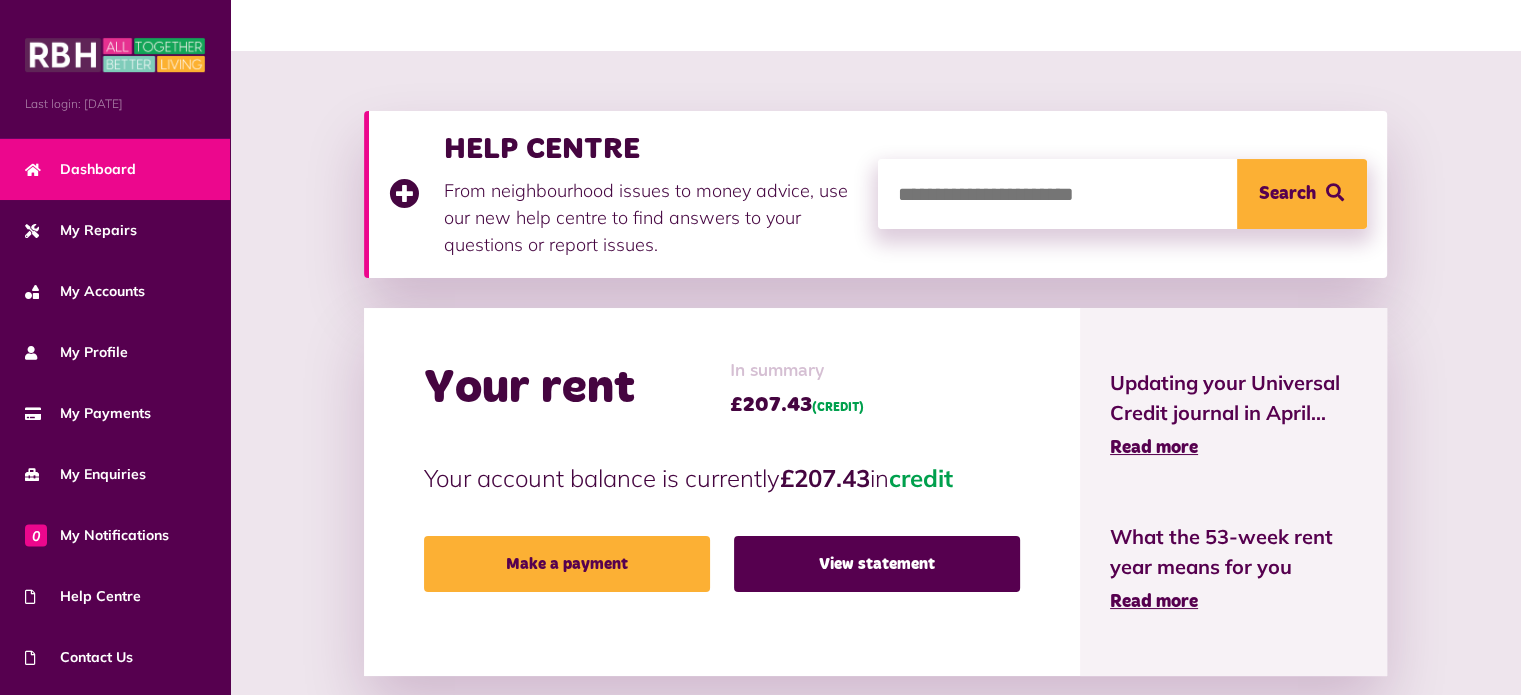 scroll, scrollTop: 184, scrollLeft: 0, axis: vertical 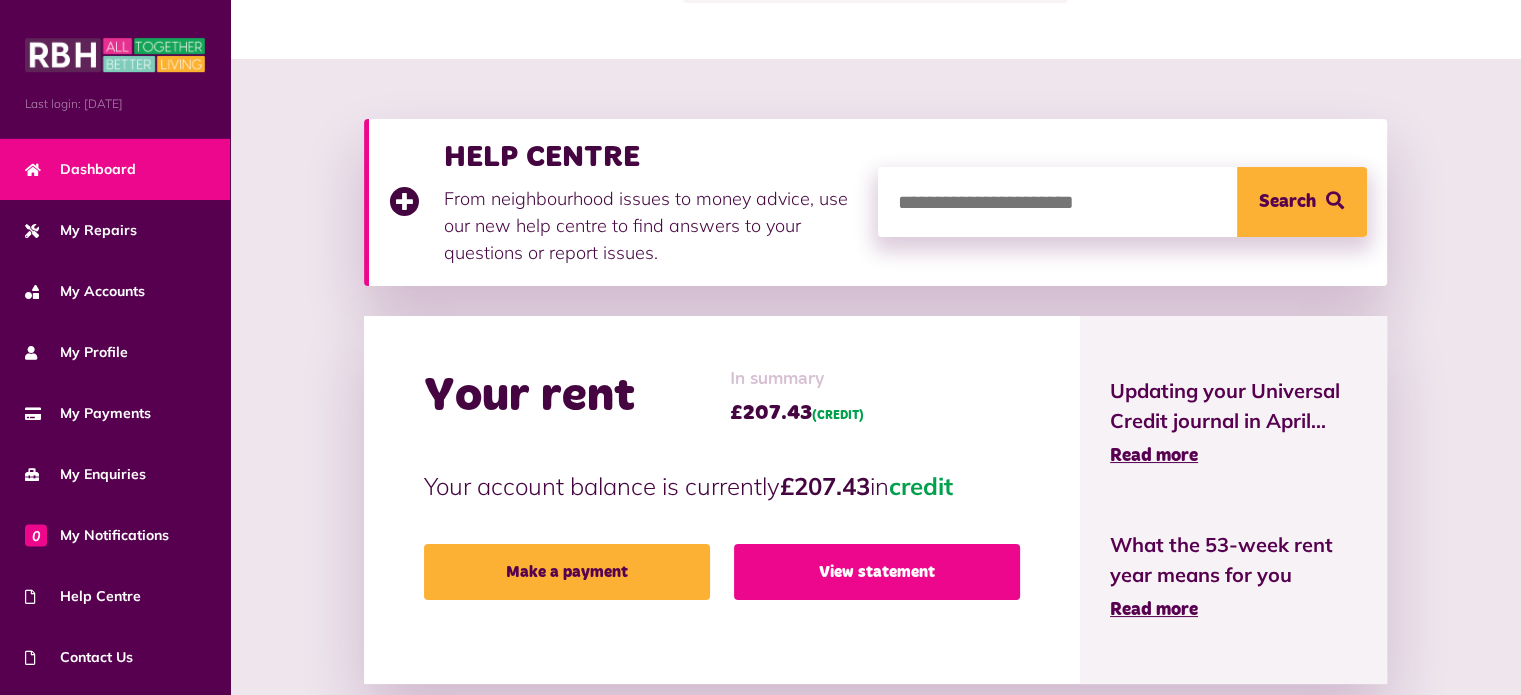 click on "View statement" at bounding box center (877, 572) 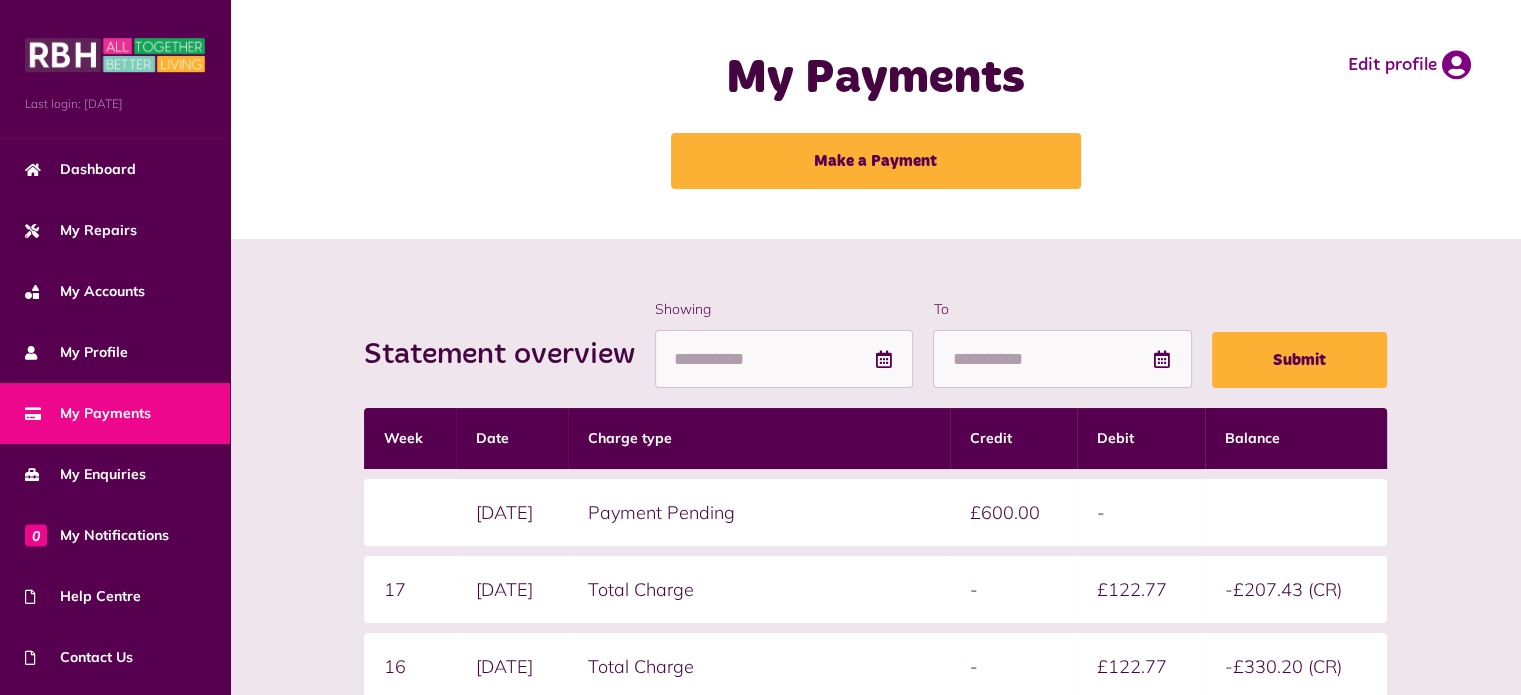 scroll, scrollTop: 469, scrollLeft: 0, axis: vertical 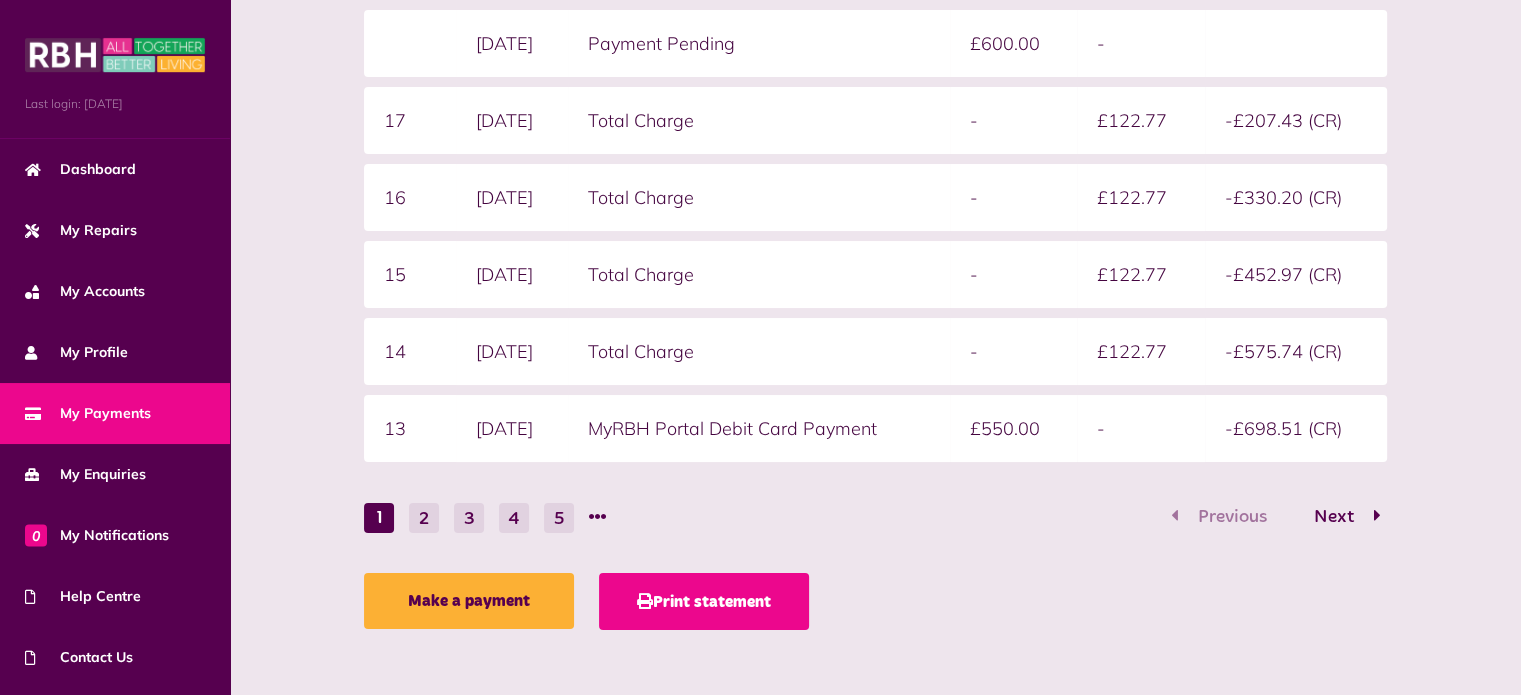 click on "Print statement" at bounding box center (704, 601) 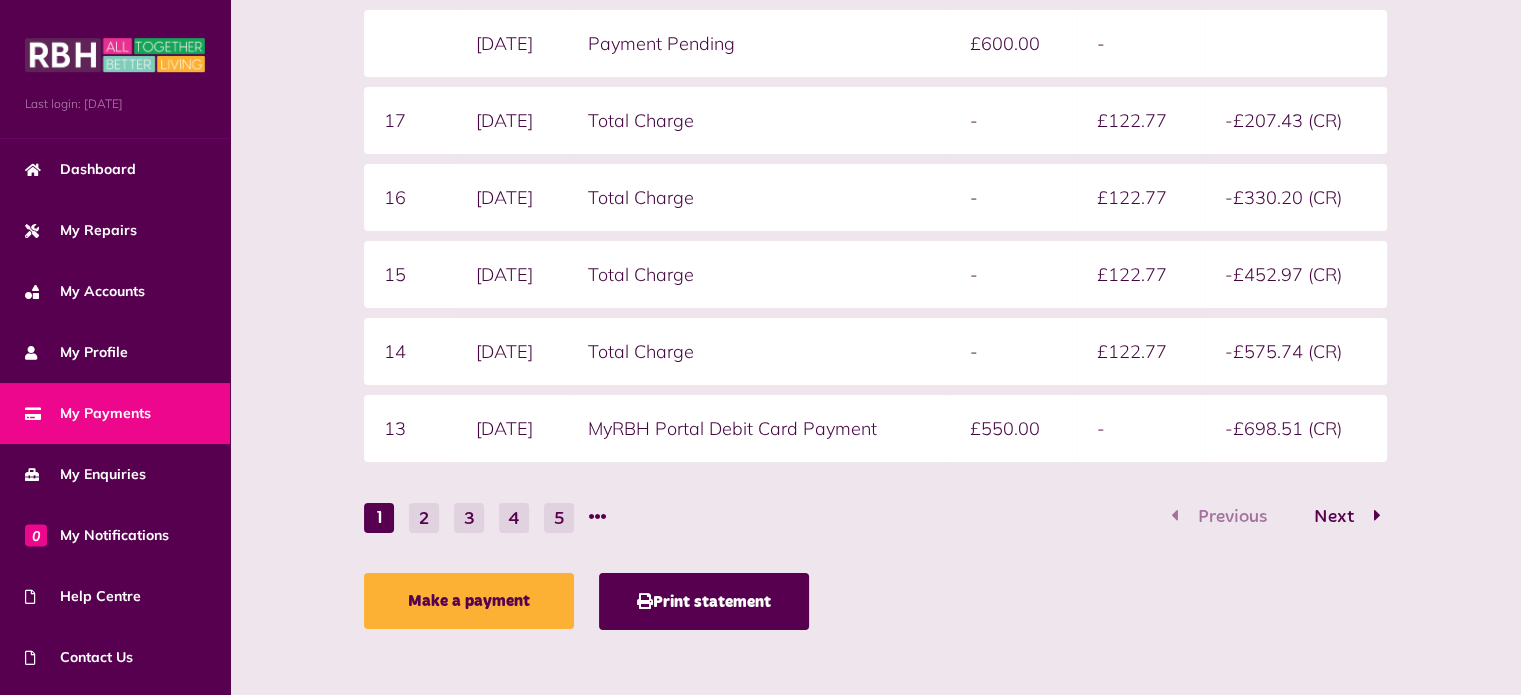 scroll, scrollTop: 0, scrollLeft: 0, axis: both 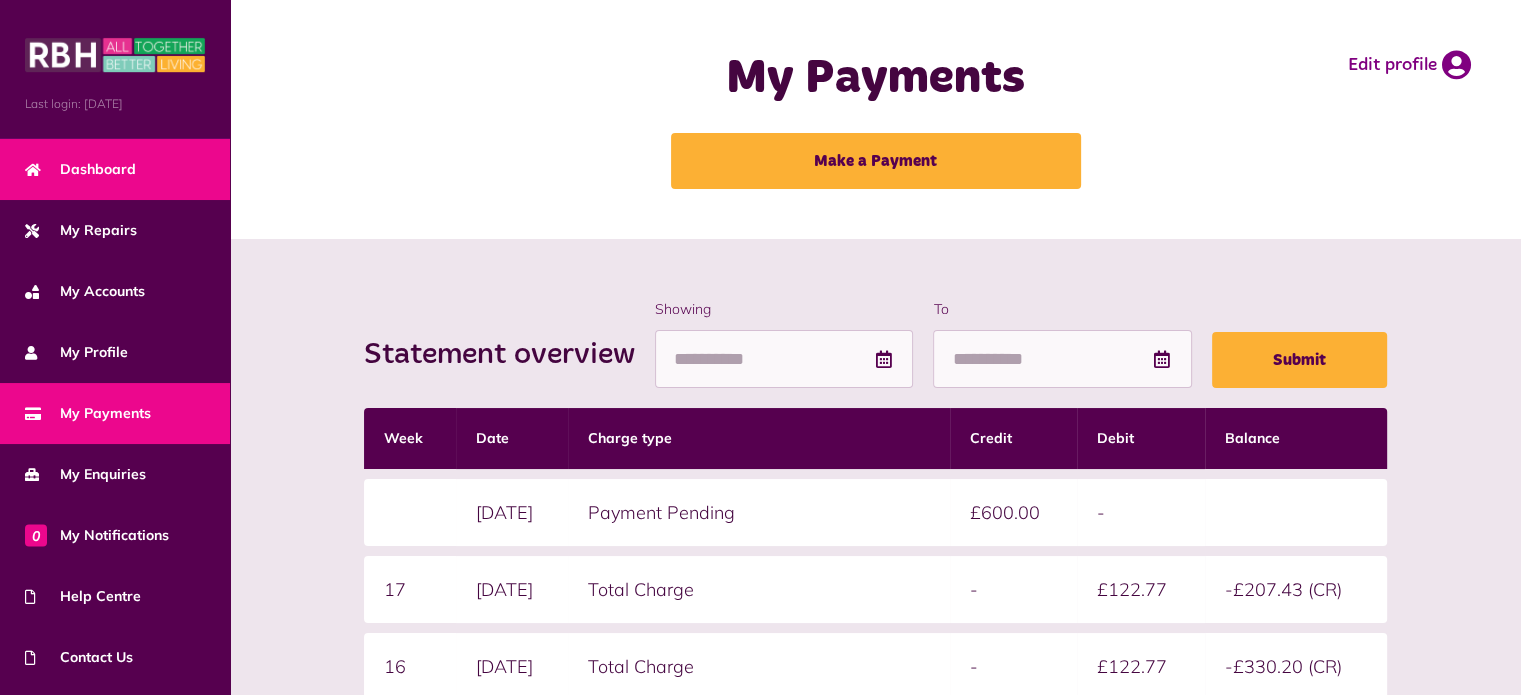 click on "Dashboard" at bounding box center [115, 169] 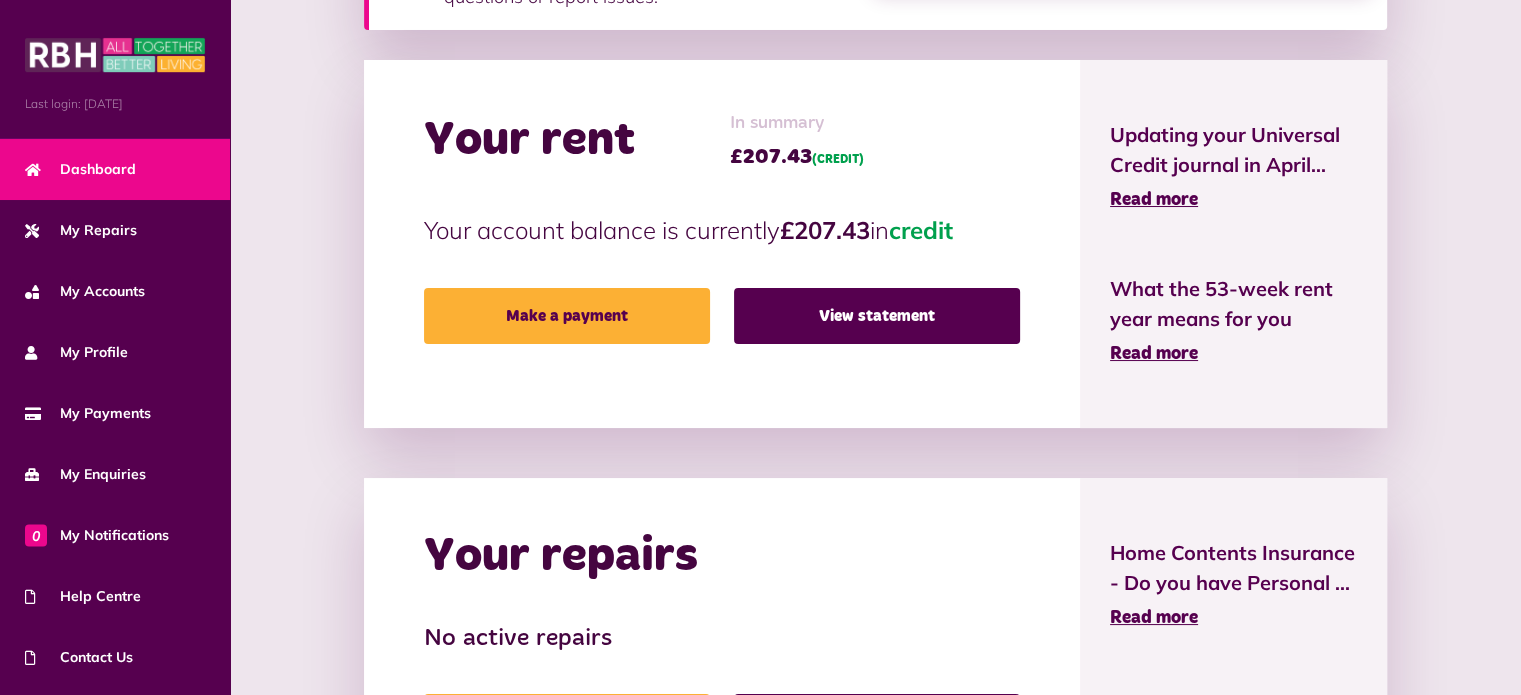 scroll, scrollTop: 0, scrollLeft: 0, axis: both 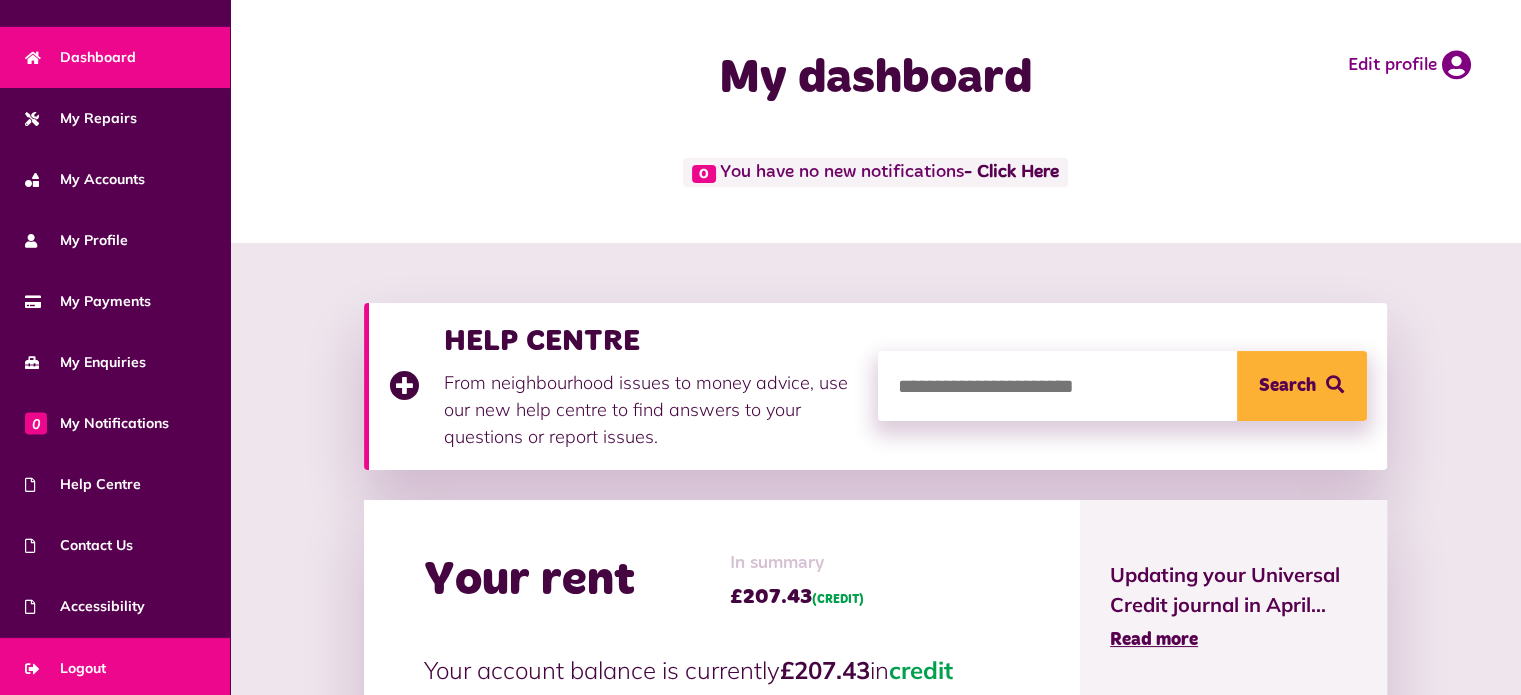 click on "Logout" at bounding box center (65, 668) 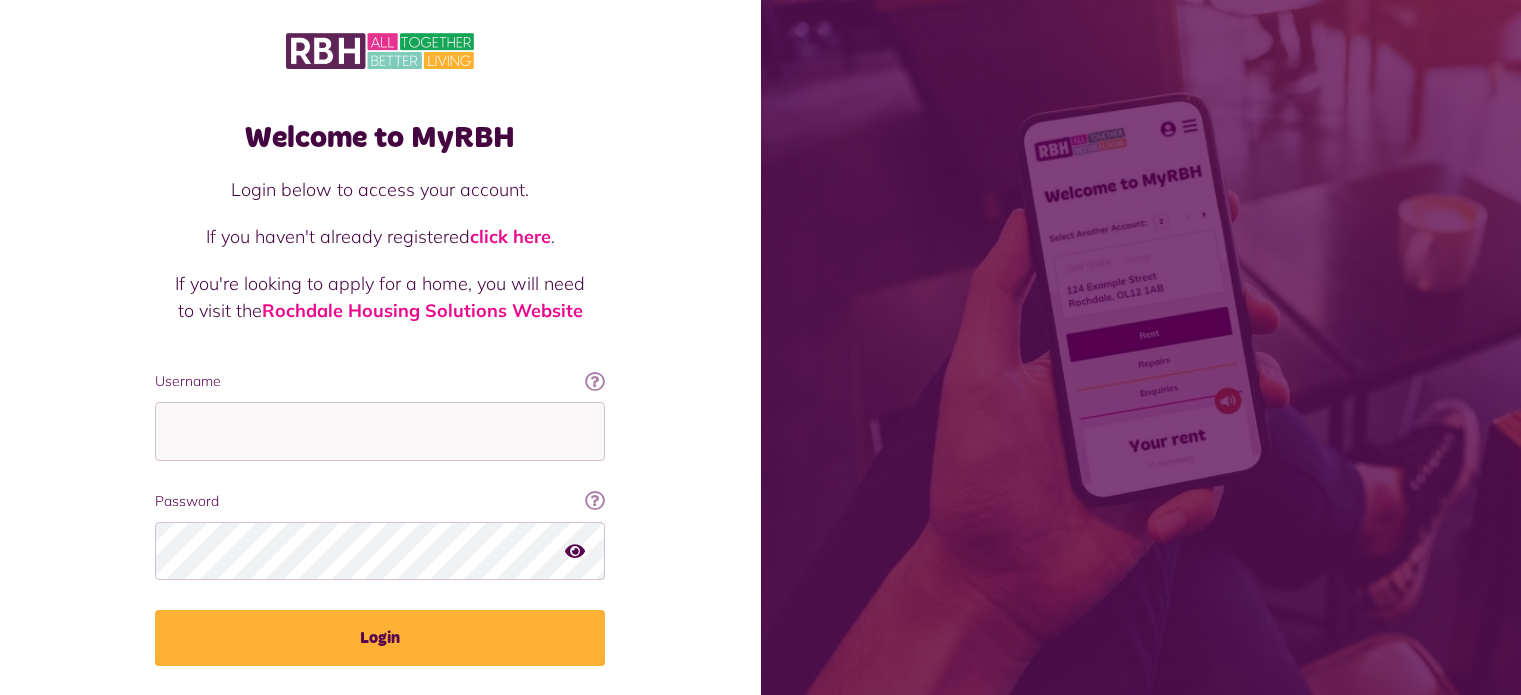scroll, scrollTop: 0, scrollLeft: 0, axis: both 